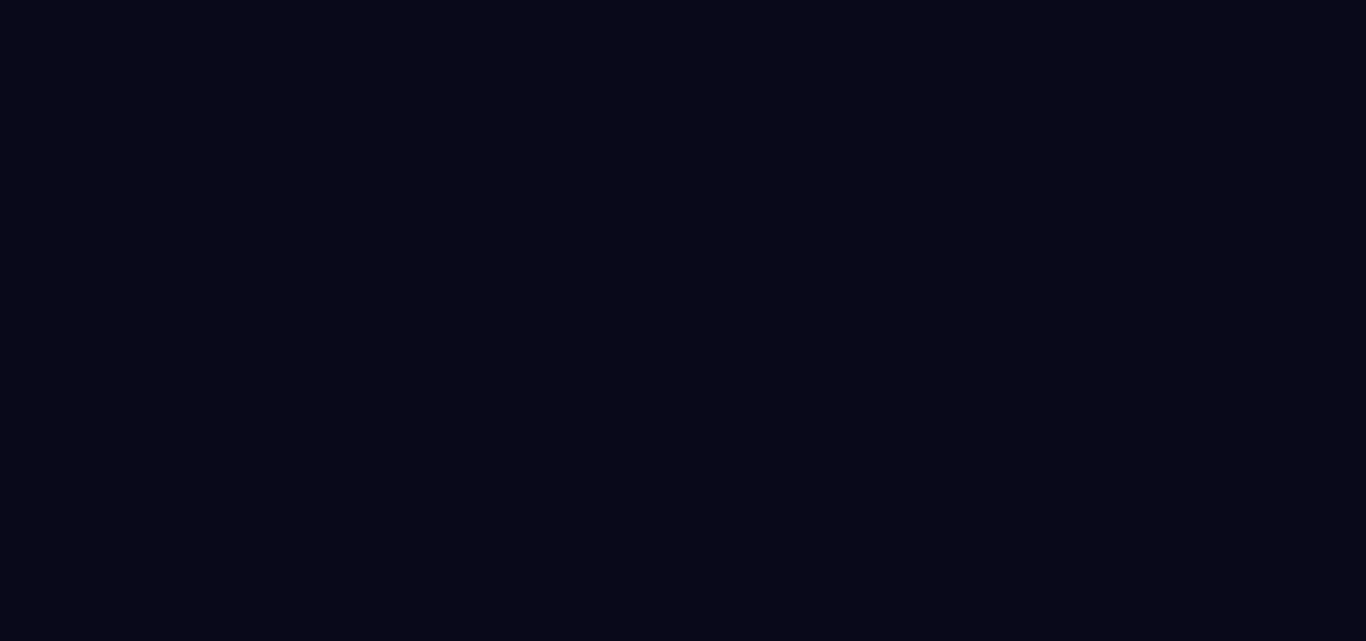scroll, scrollTop: 0, scrollLeft: 0, axis: both 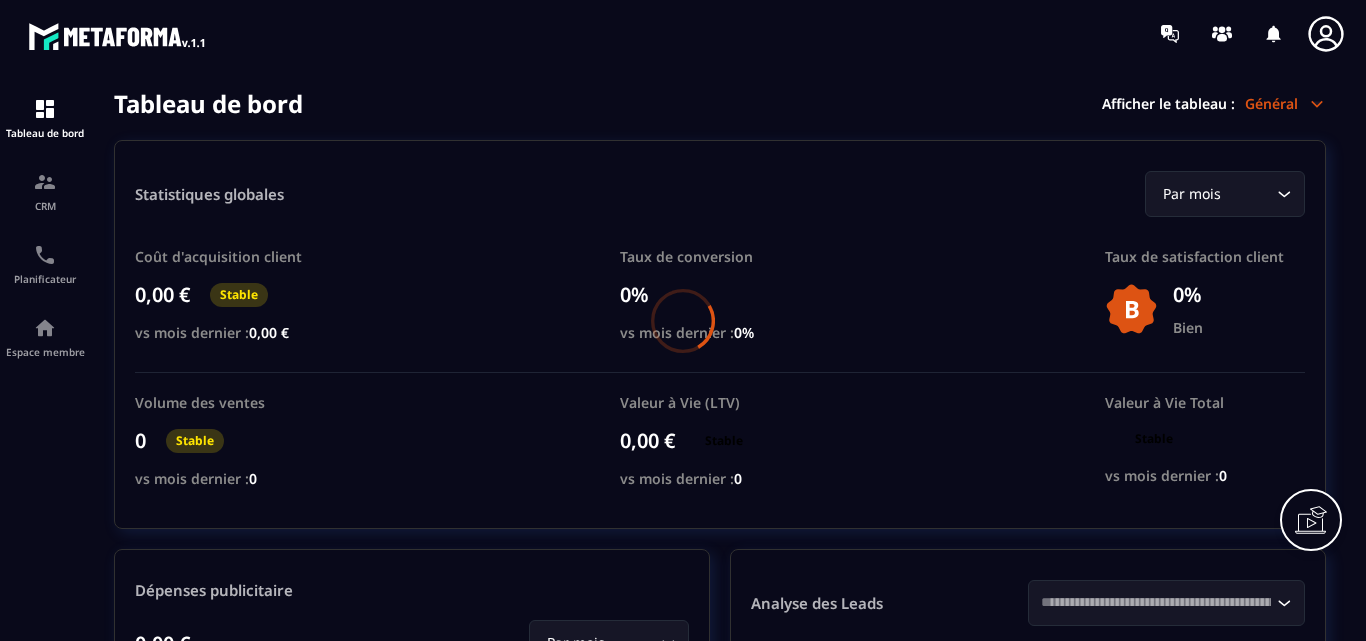 click at bounding box center [683, 320] 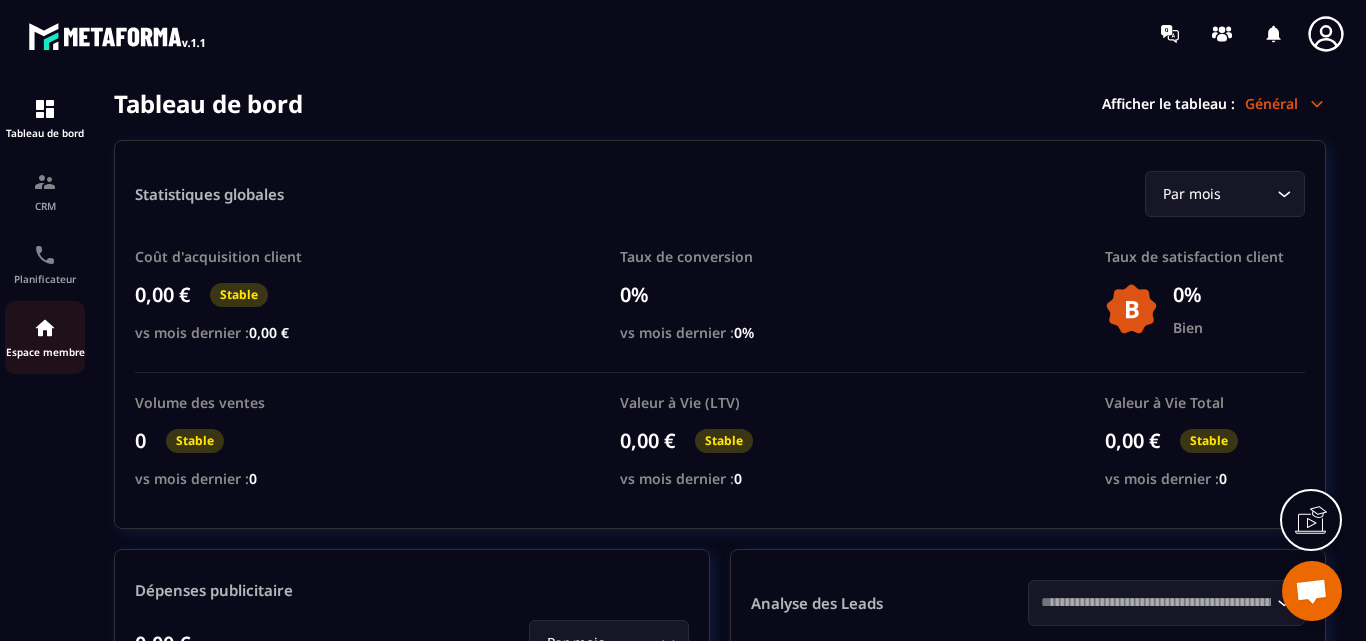 click at bounding box center [45, 328] 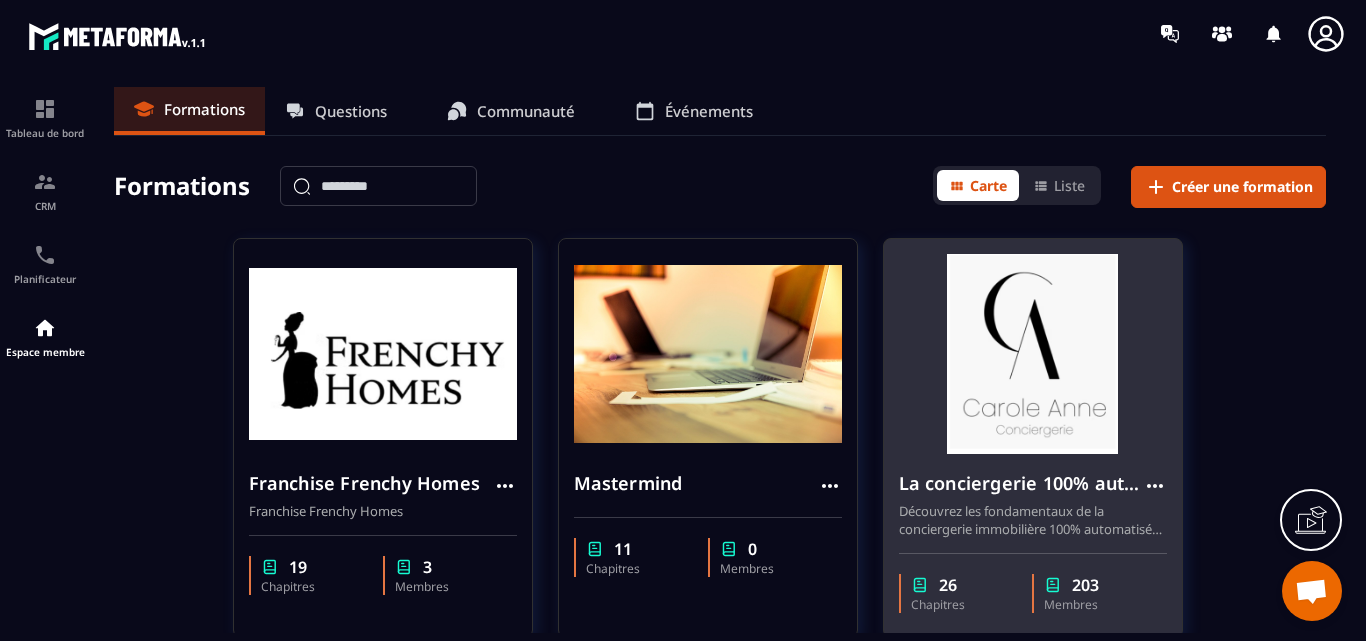 click at bounding box center (1033, 354) 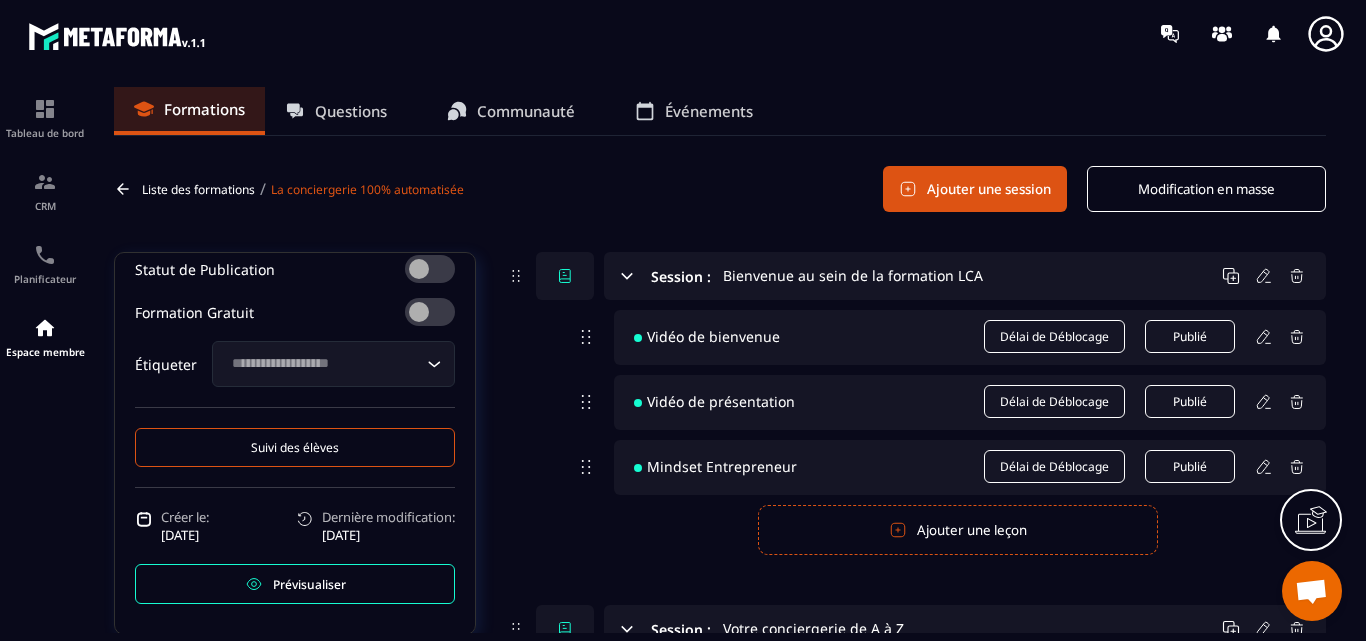 scroll, scrollTop: 756, scrollLeft: 0, axis: vertical 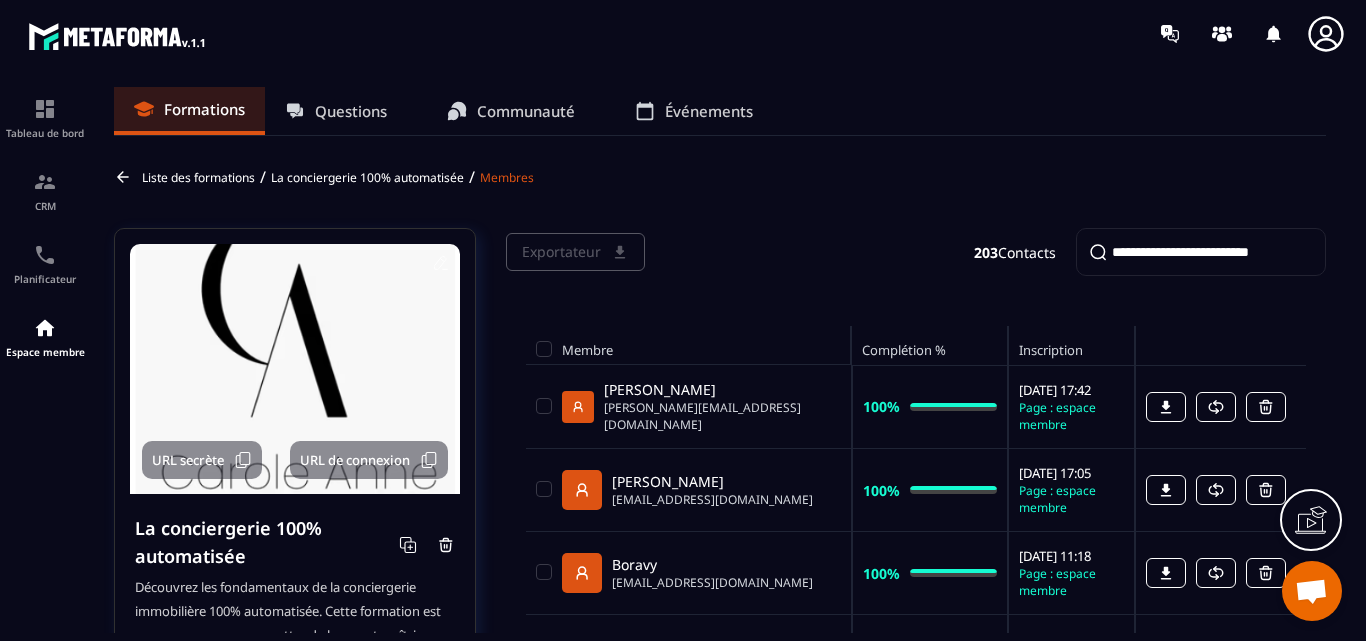 click at bounding box center [1201, 252] 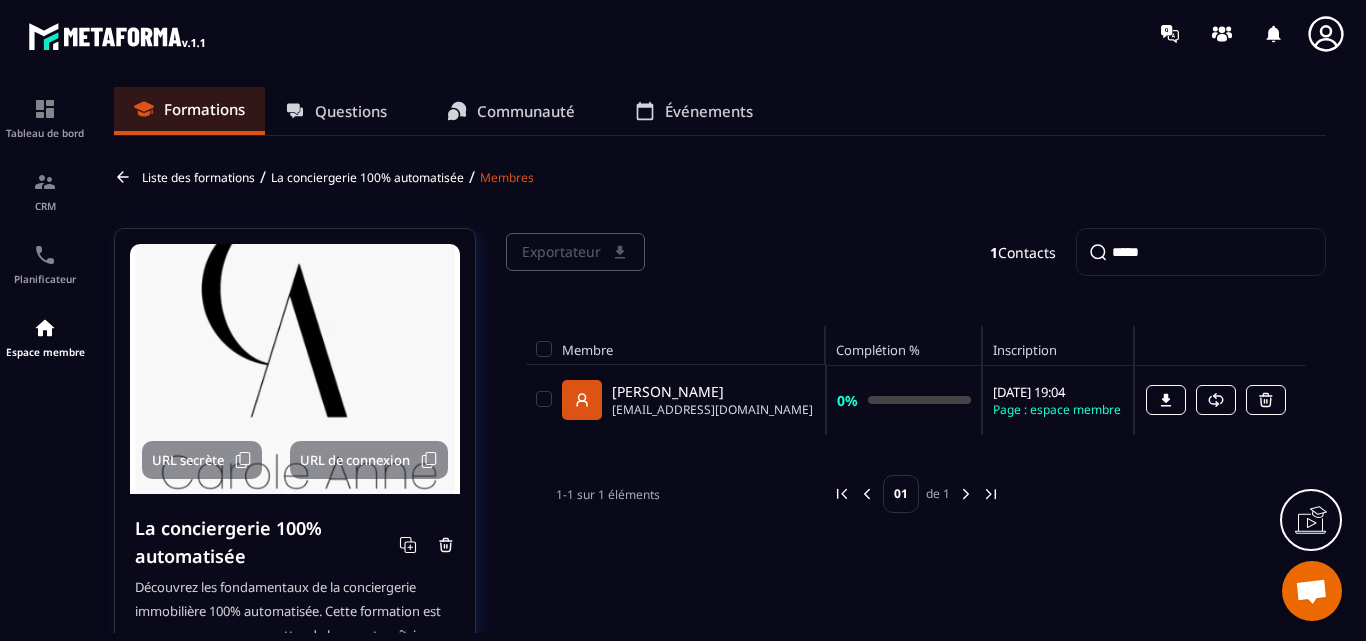 drag, startPoint x: 1146, startPoint y: 259, endPoint x: 1014, endPoint y: 248, distance: 132.45753 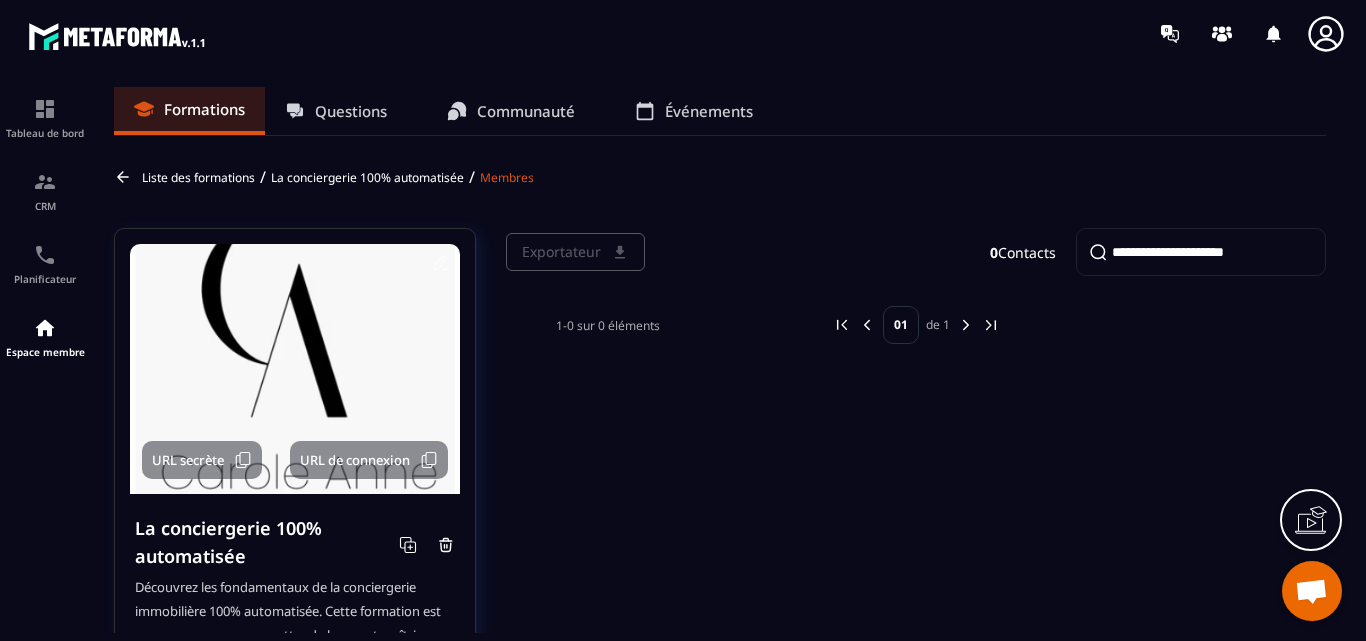 type on "**********" 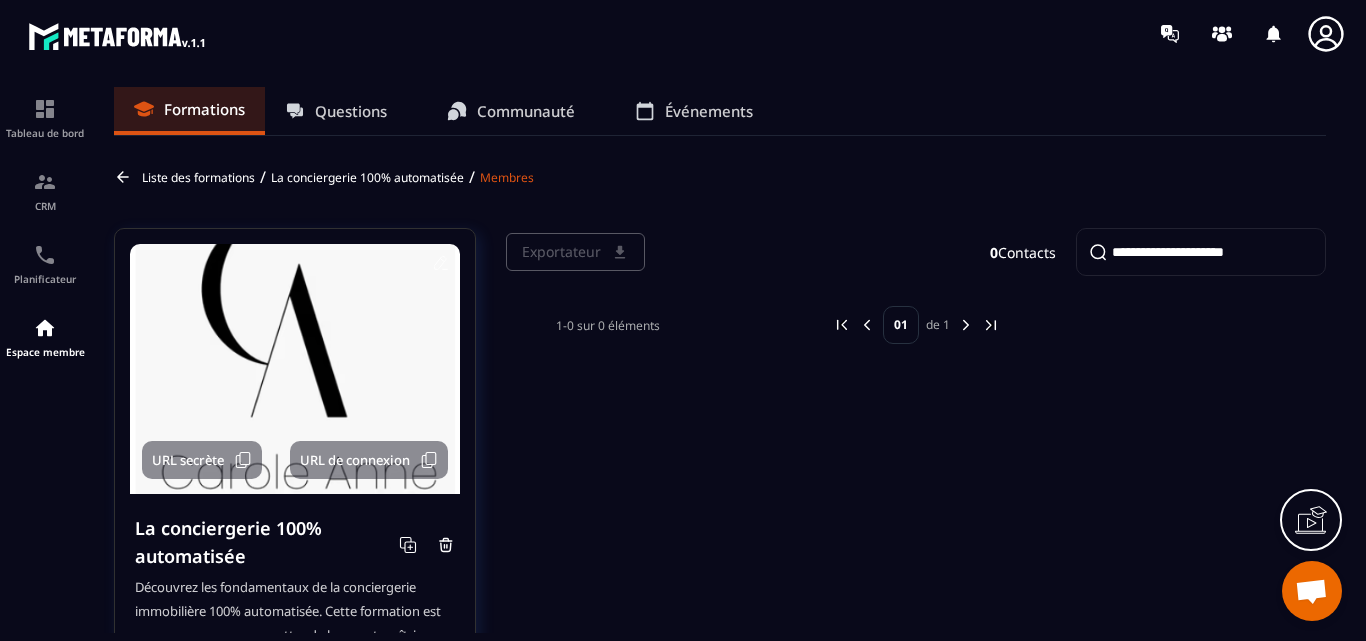 click on "**********" at bounding box center [1201, 252] 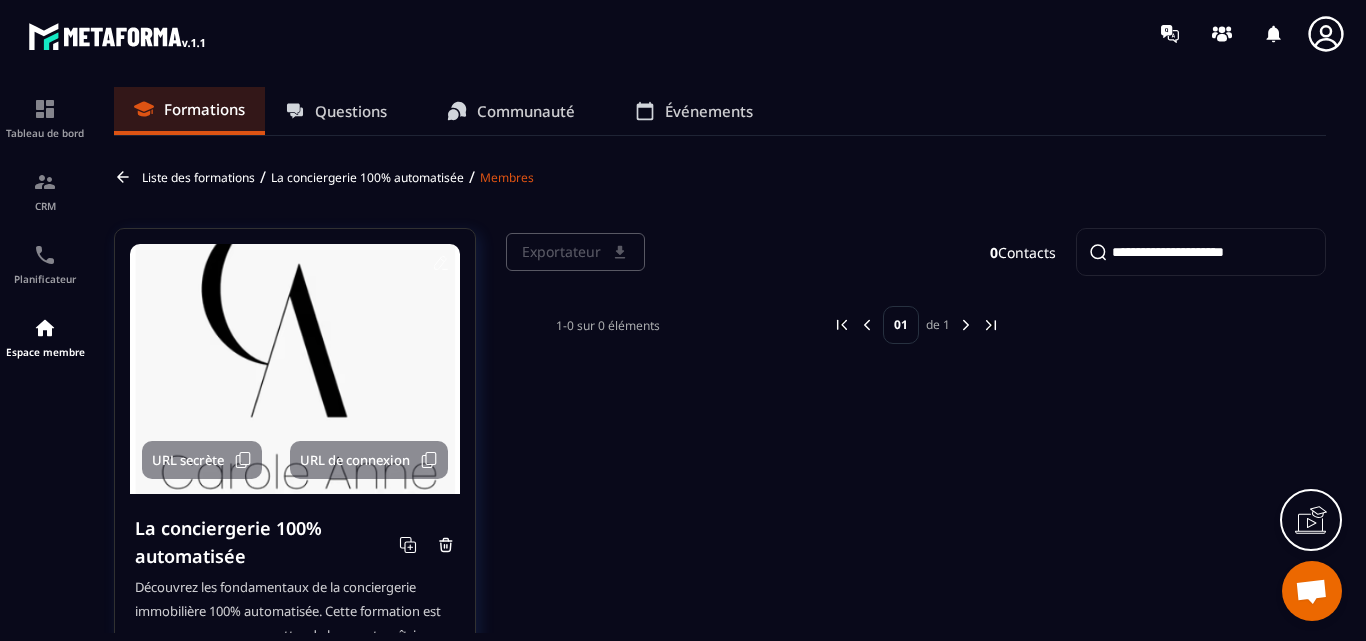 click on "**********" at bounding box center (1201, 252) 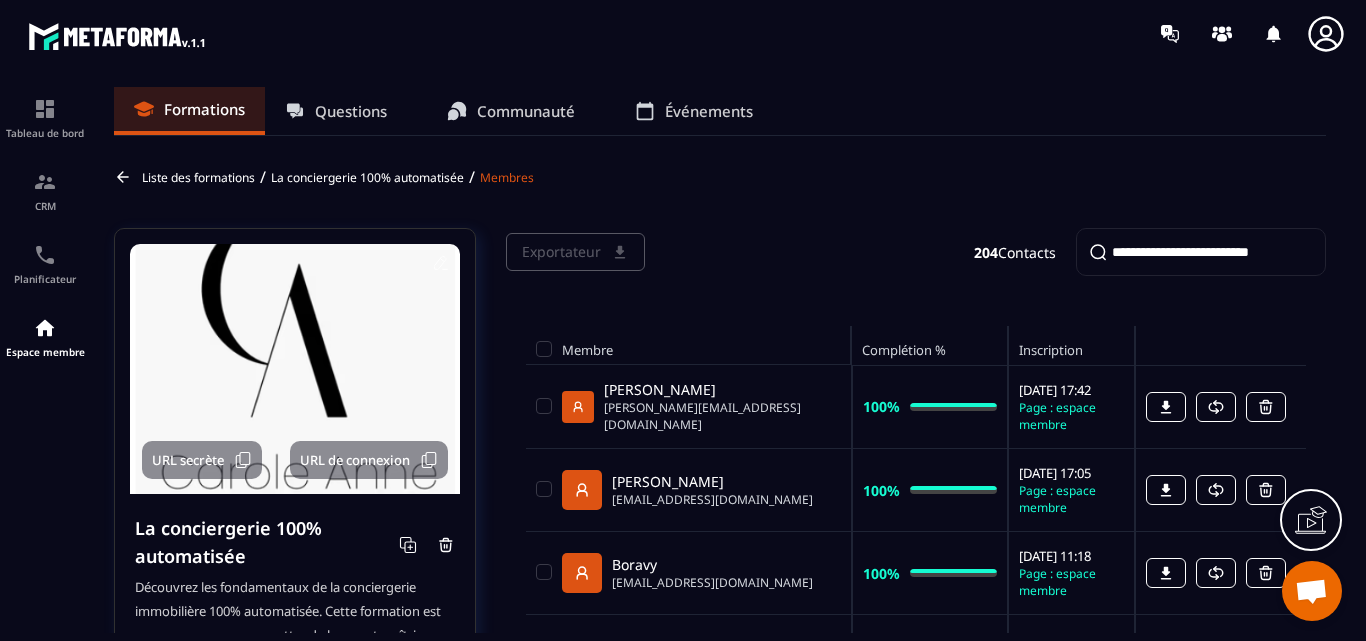 paste on "**********" 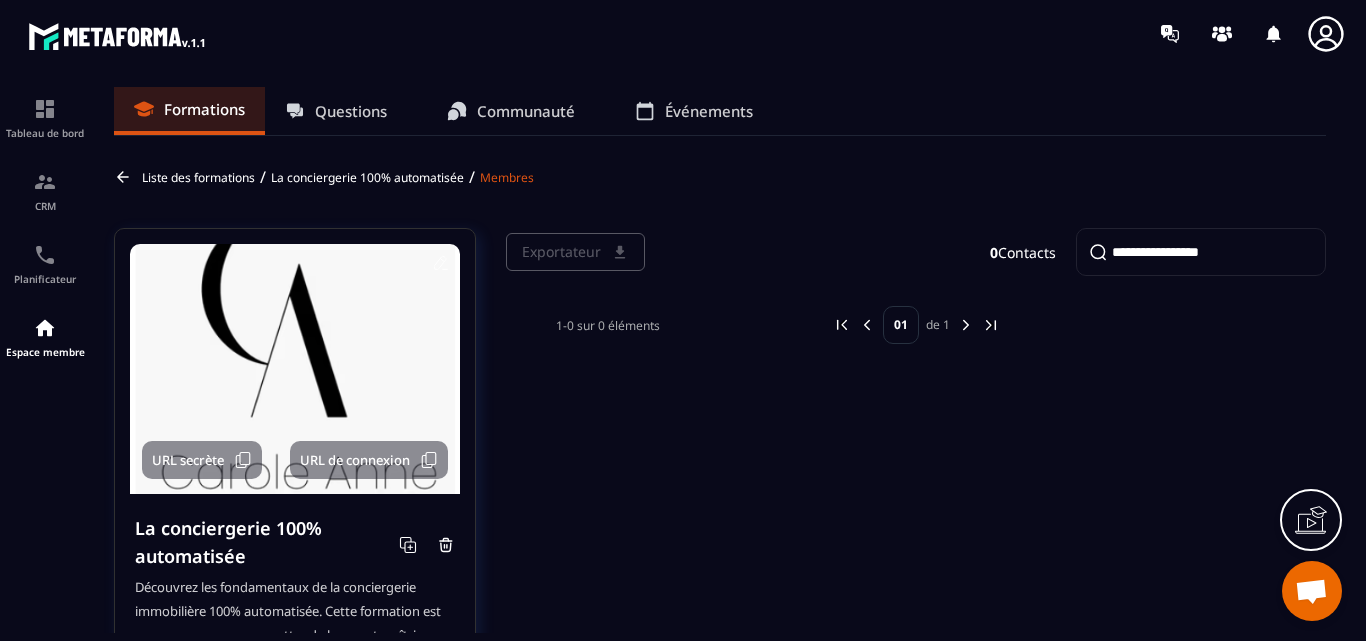 type on "**********" 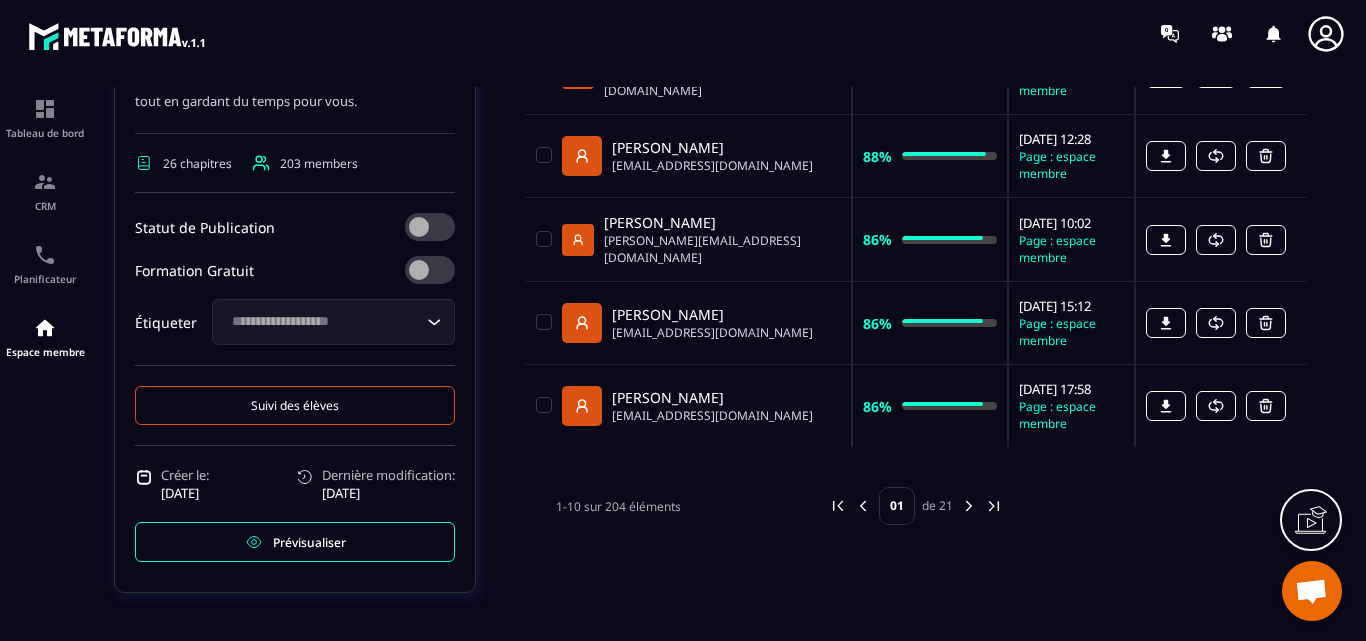 scroll, scrollTop: 760, scrollLeft: 0, axis: vertical 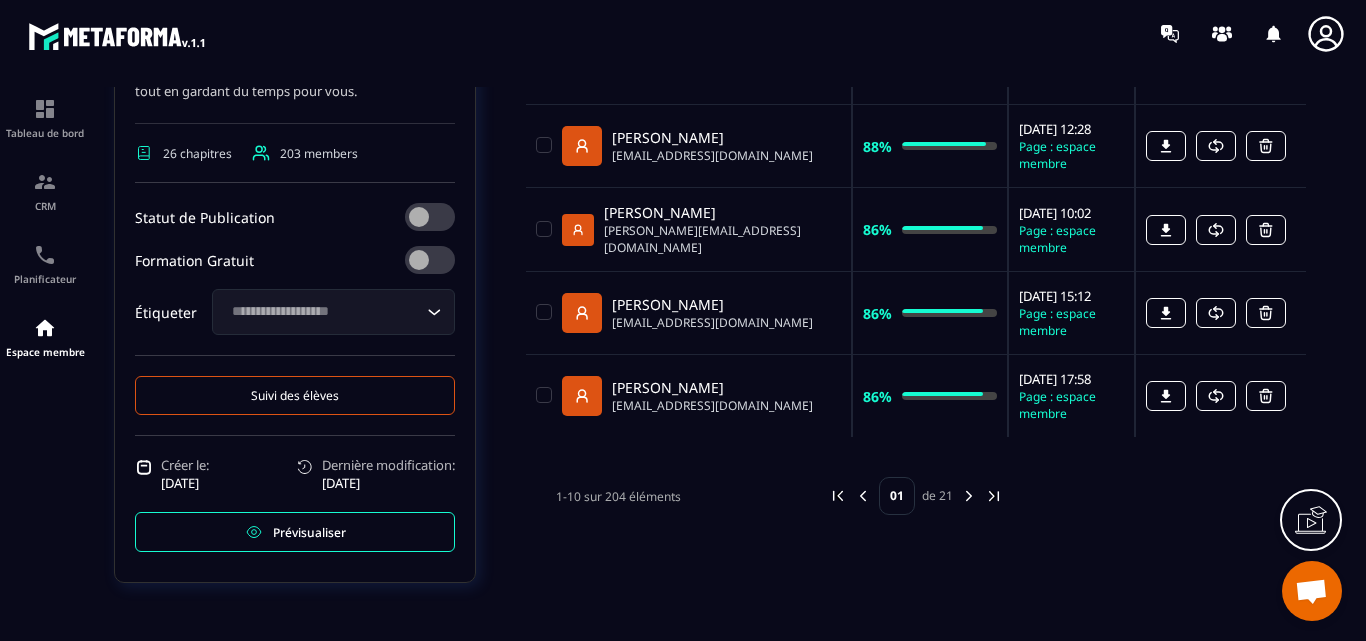 click on "Suivi des élèves" at bounding box center (295, 395) 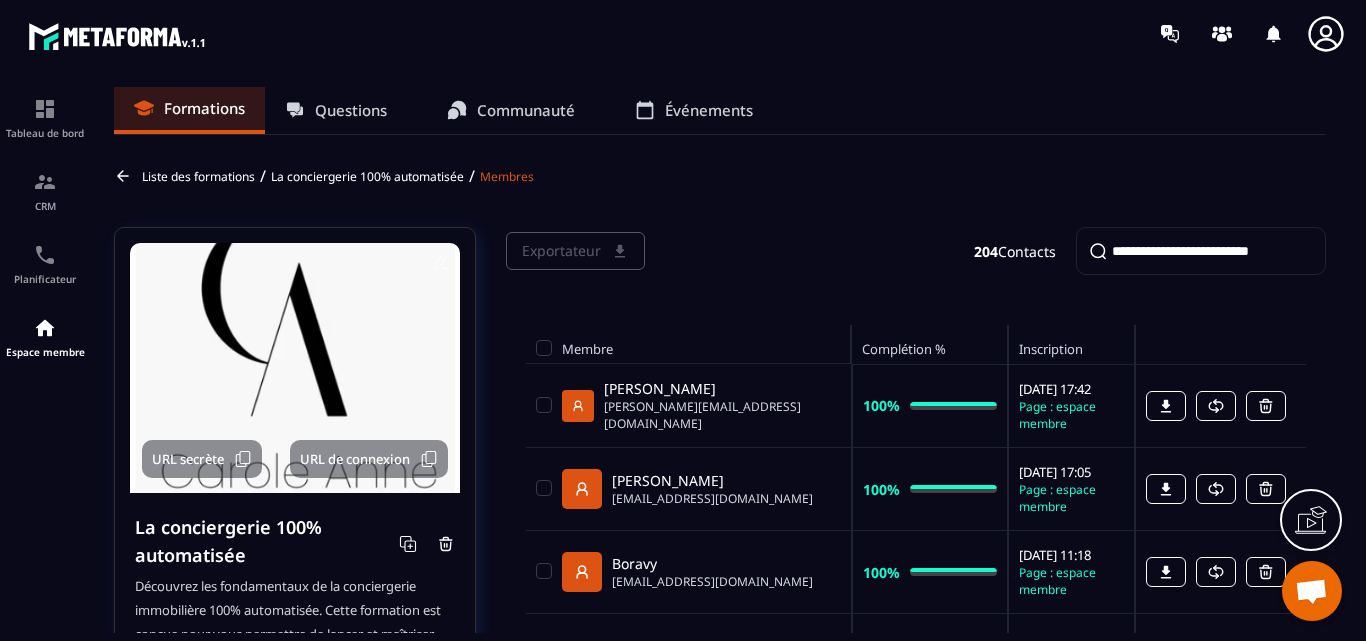 scroll, scrollTop: 0, scrollLeft: 0, axis: both 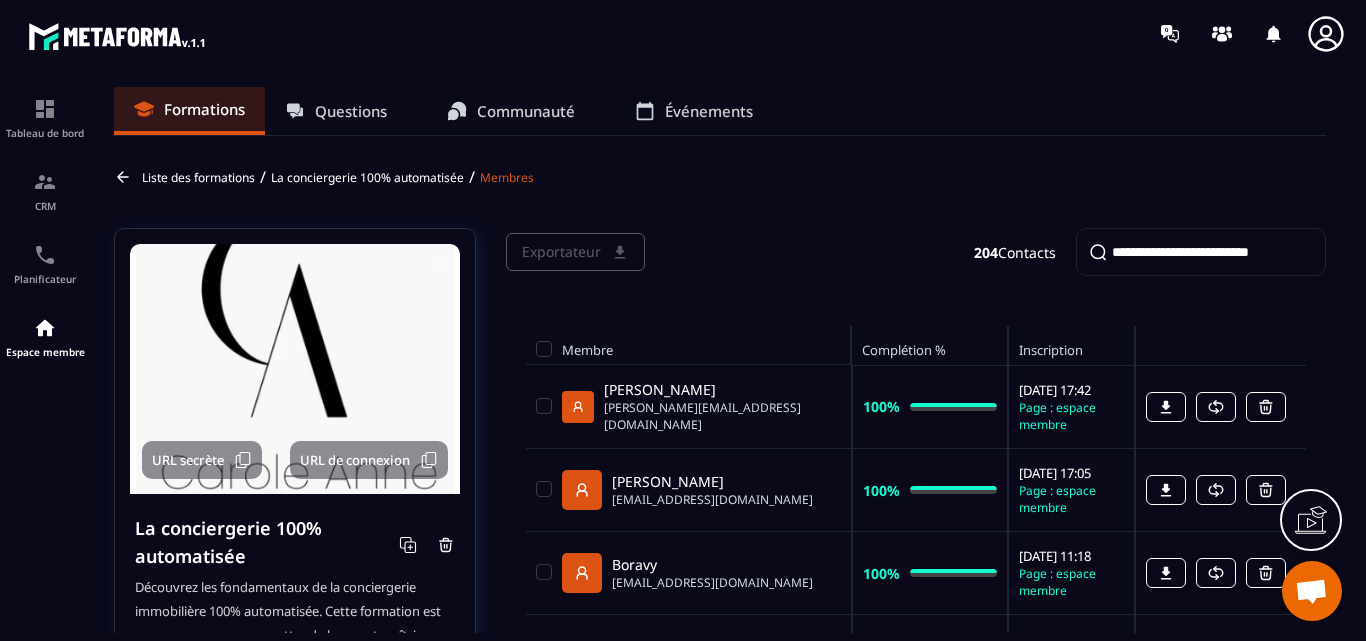 click at bounding box center [1201, 252] 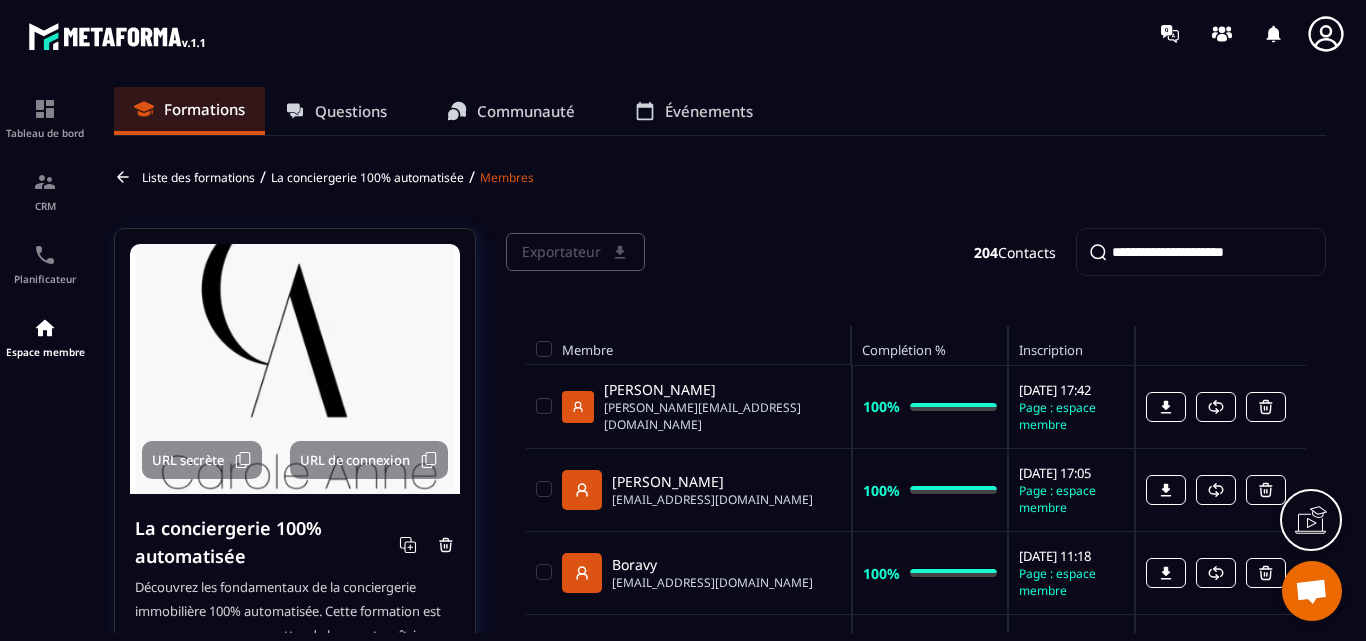 type on "**********" 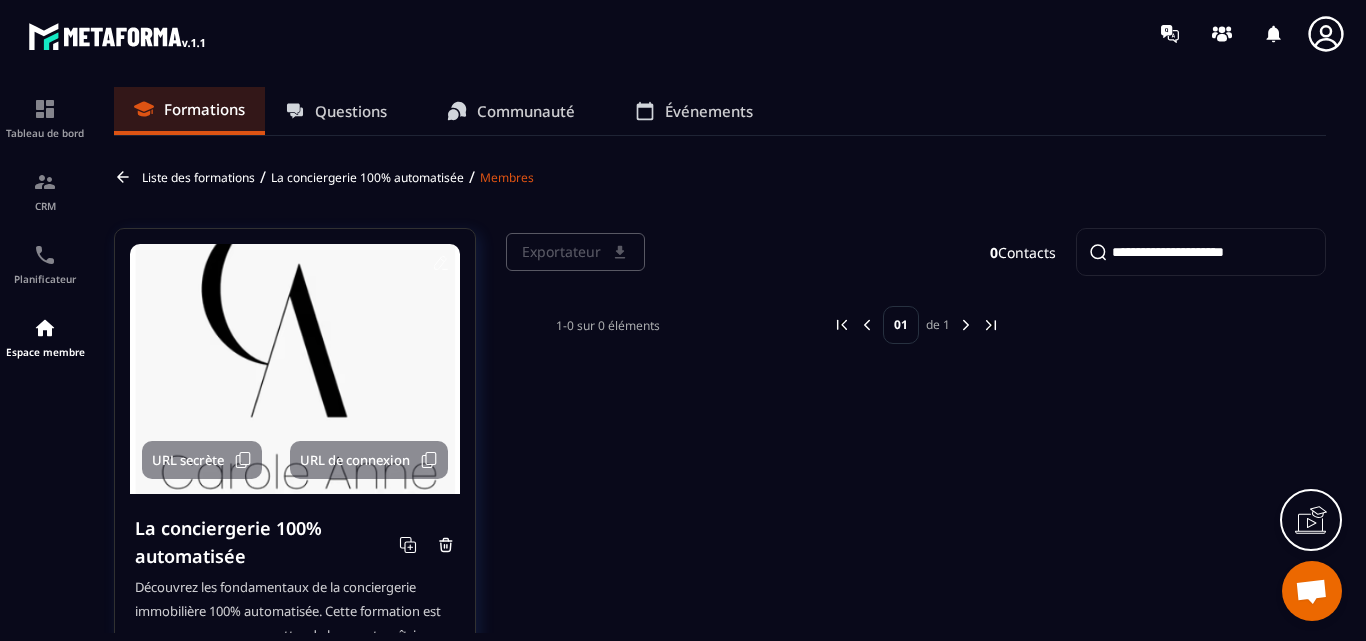 drag, startPoint x: 1281, startPoint y: 251, endPoint x: 1098, endPoint y: 259, distance: 183.17477 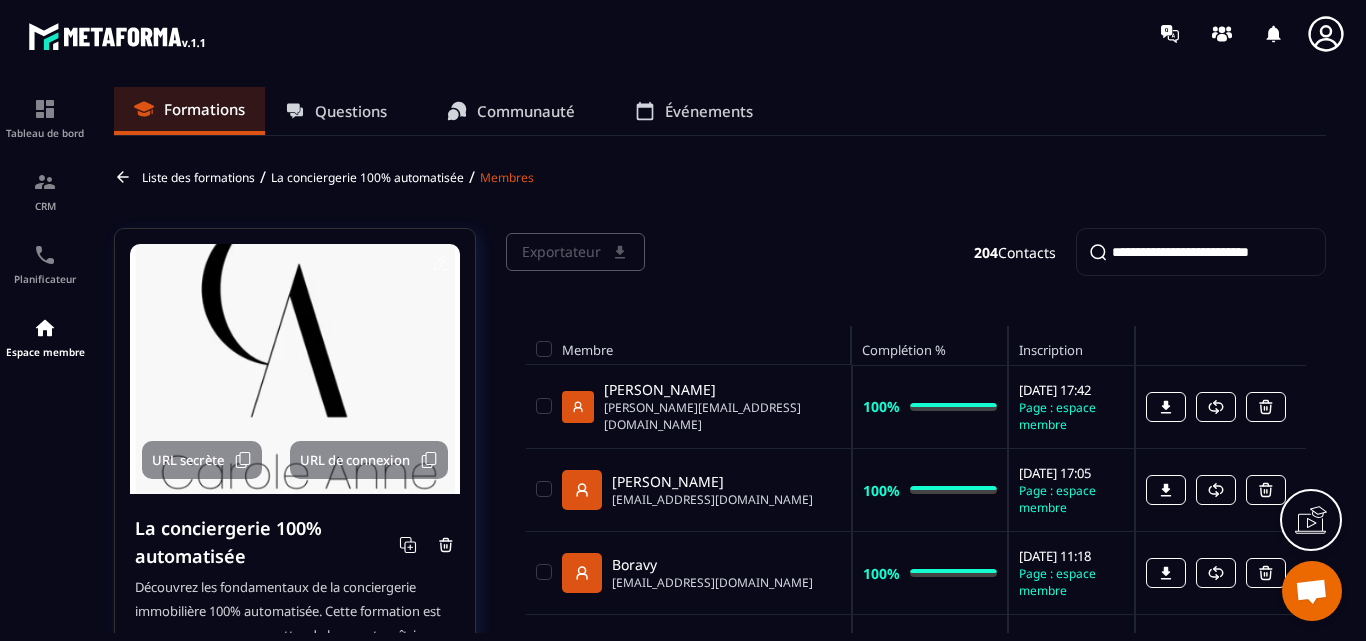 paste on "*****" 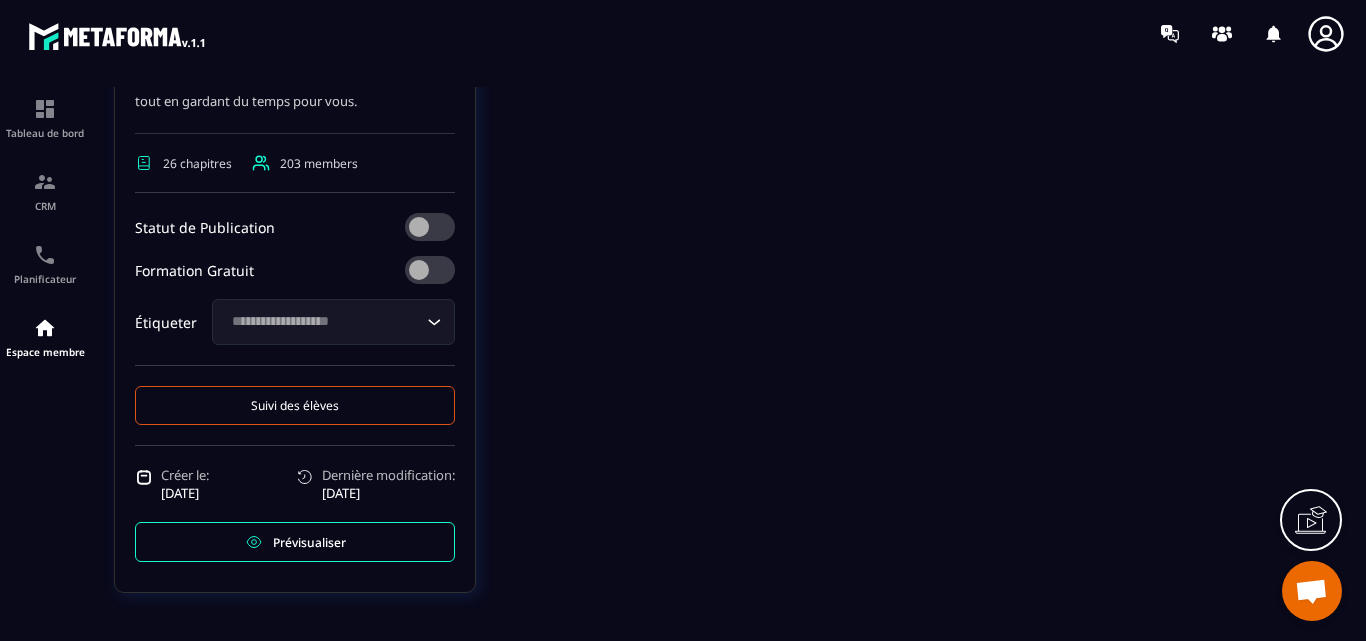 scroll, scrollTop: 760, scrollLeft: 0, axis: vertical 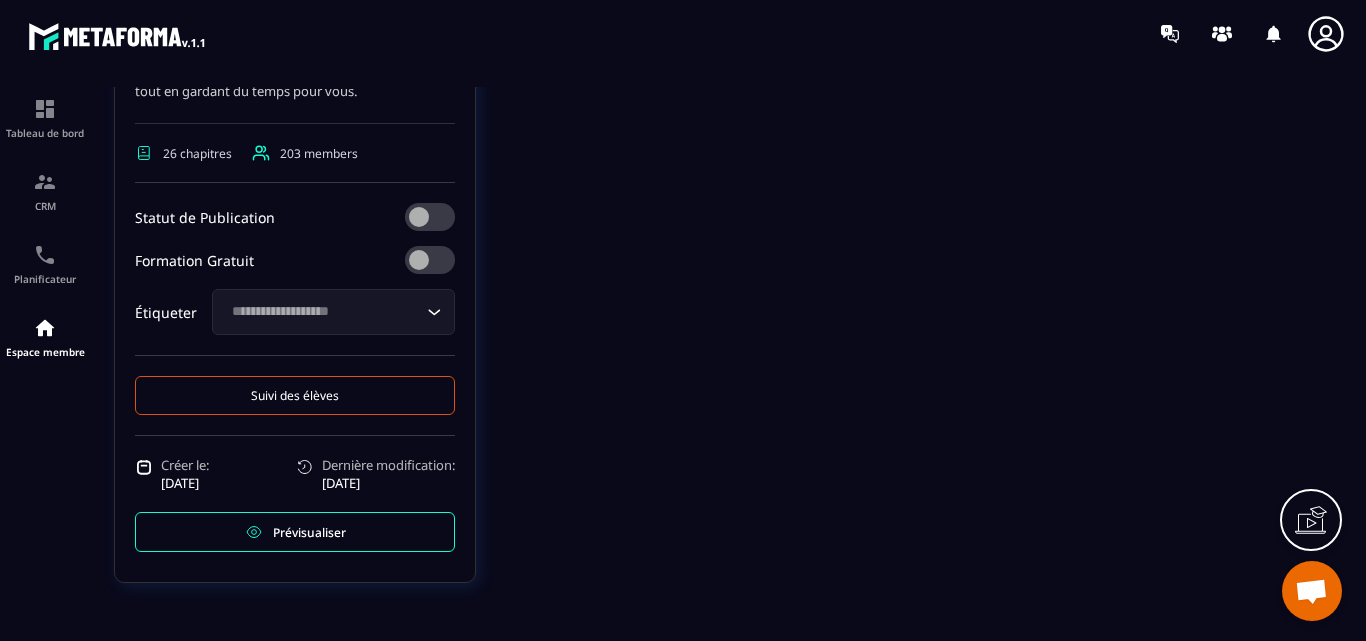click on "Prévisualiser" at bounding box center [309, 532] 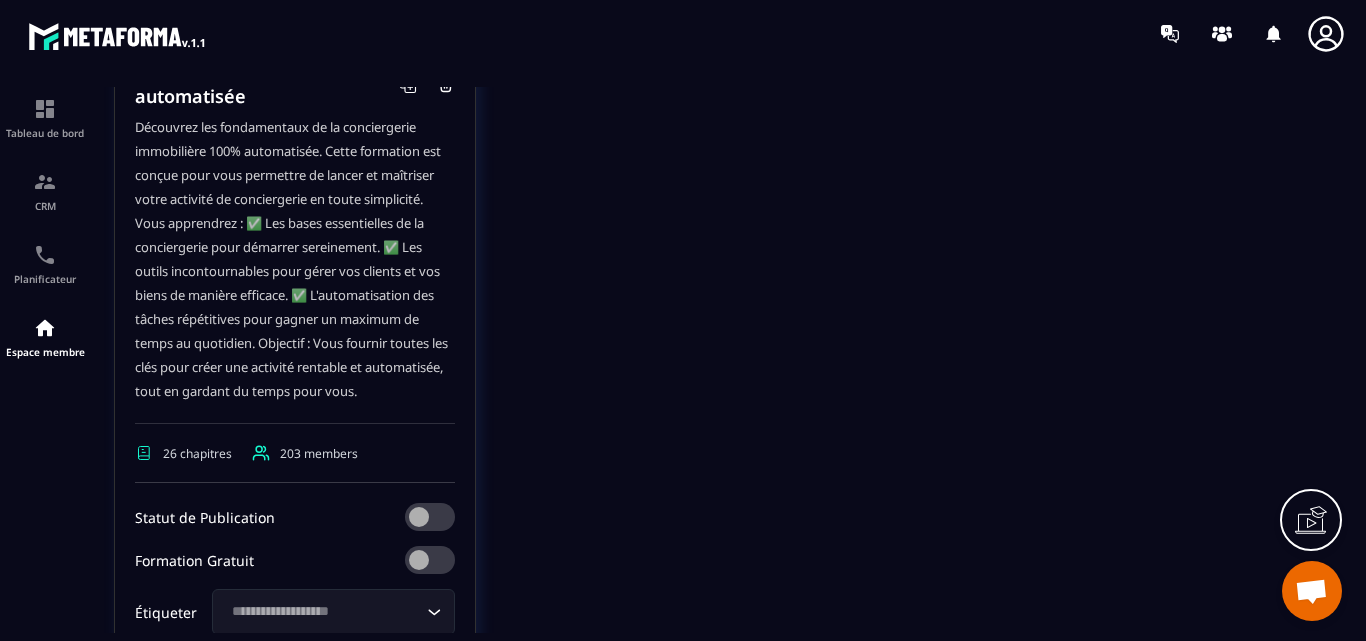scroll, scrollTop: 0, scrollLeft: 0, axis: both 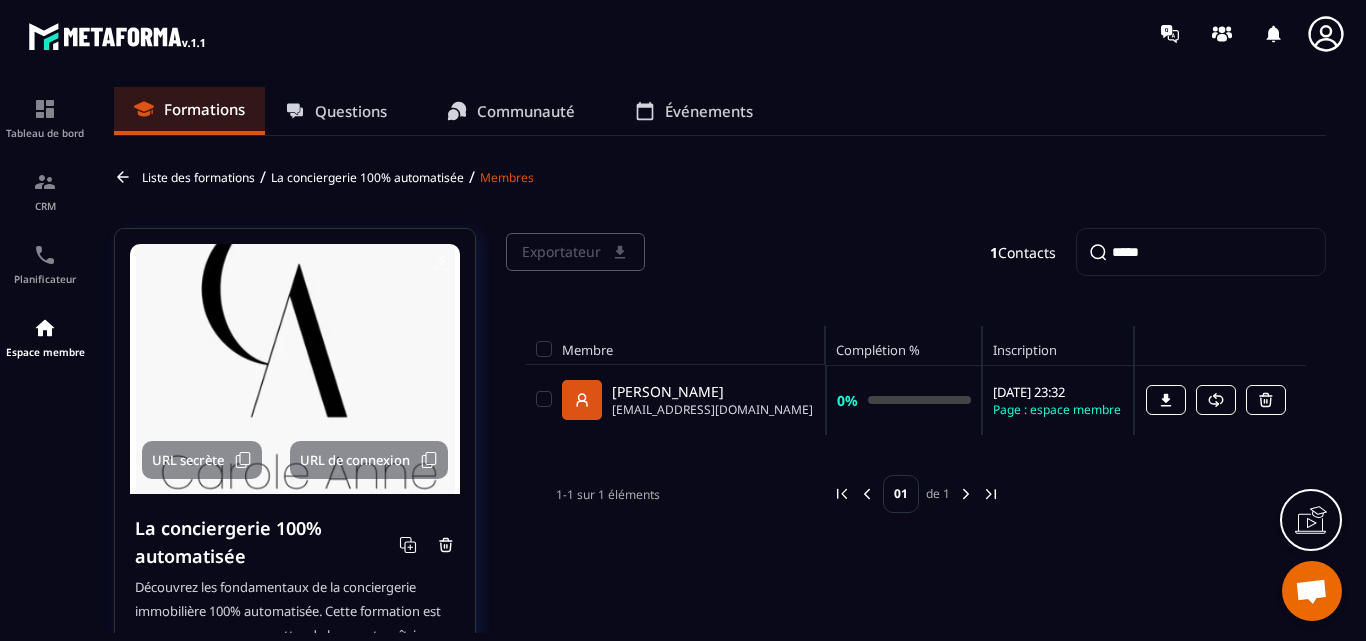 drag, startPoint x: 1177, startPoint y: 261, endPoint x: 996, endPoint y: 262, distance: 181.00276 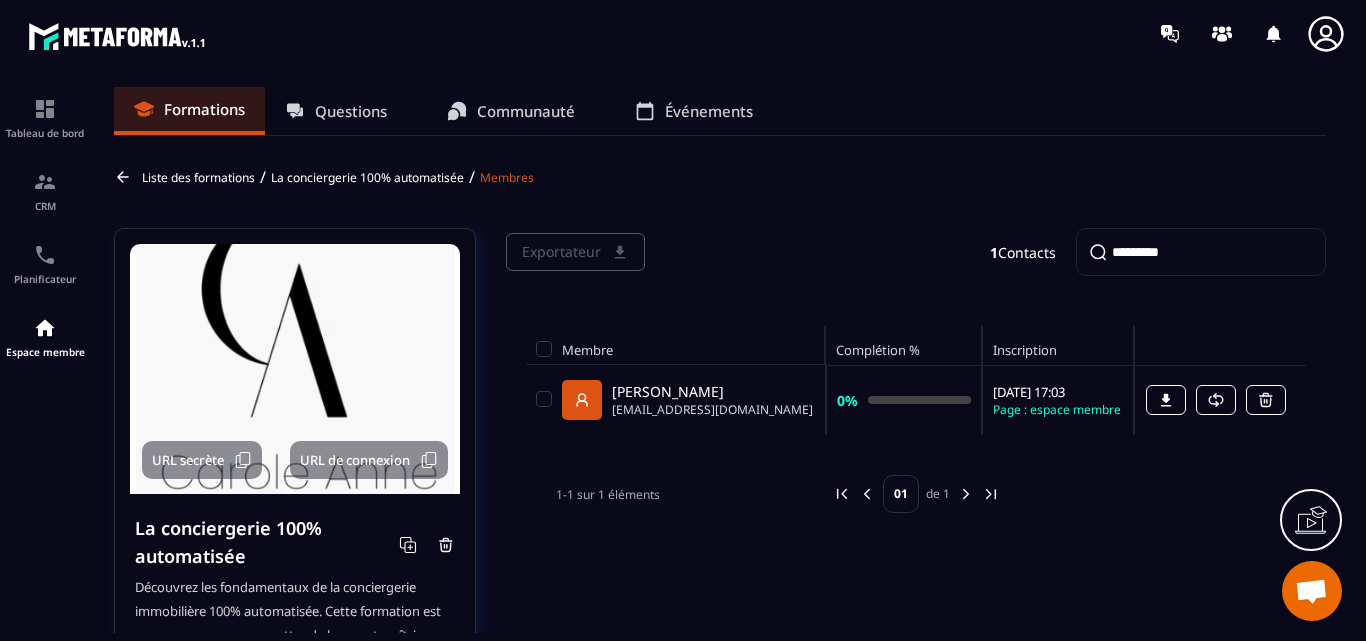 type on "*********" 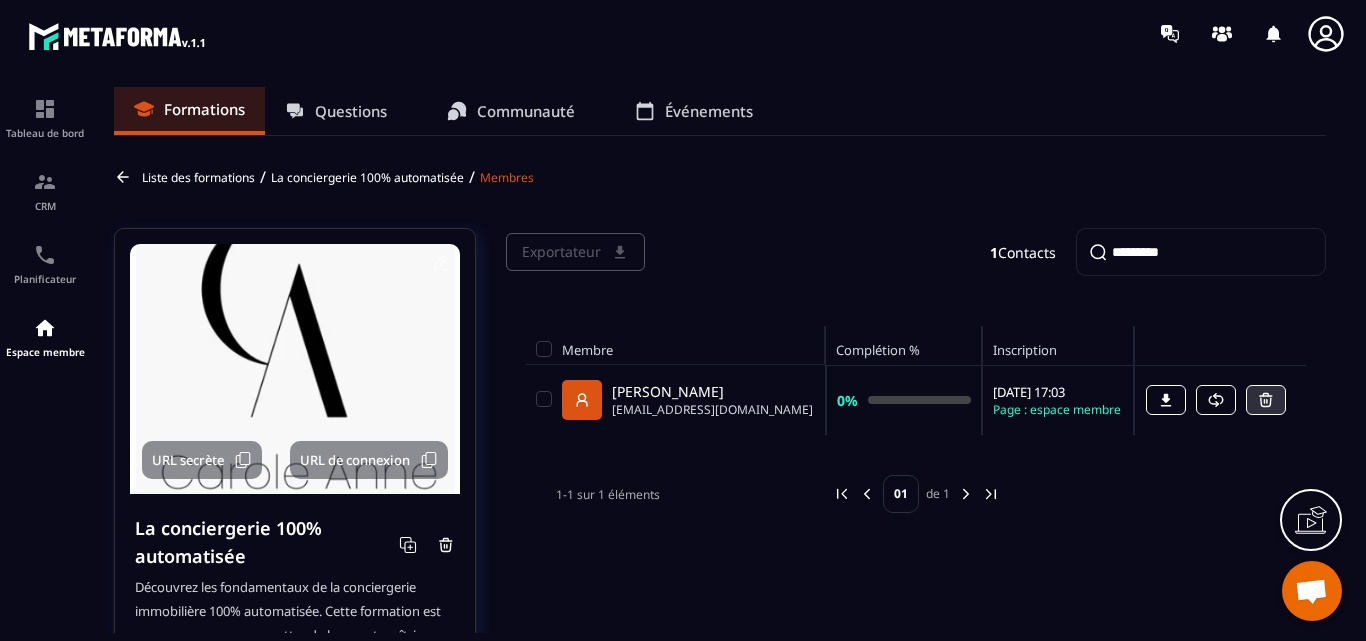 click 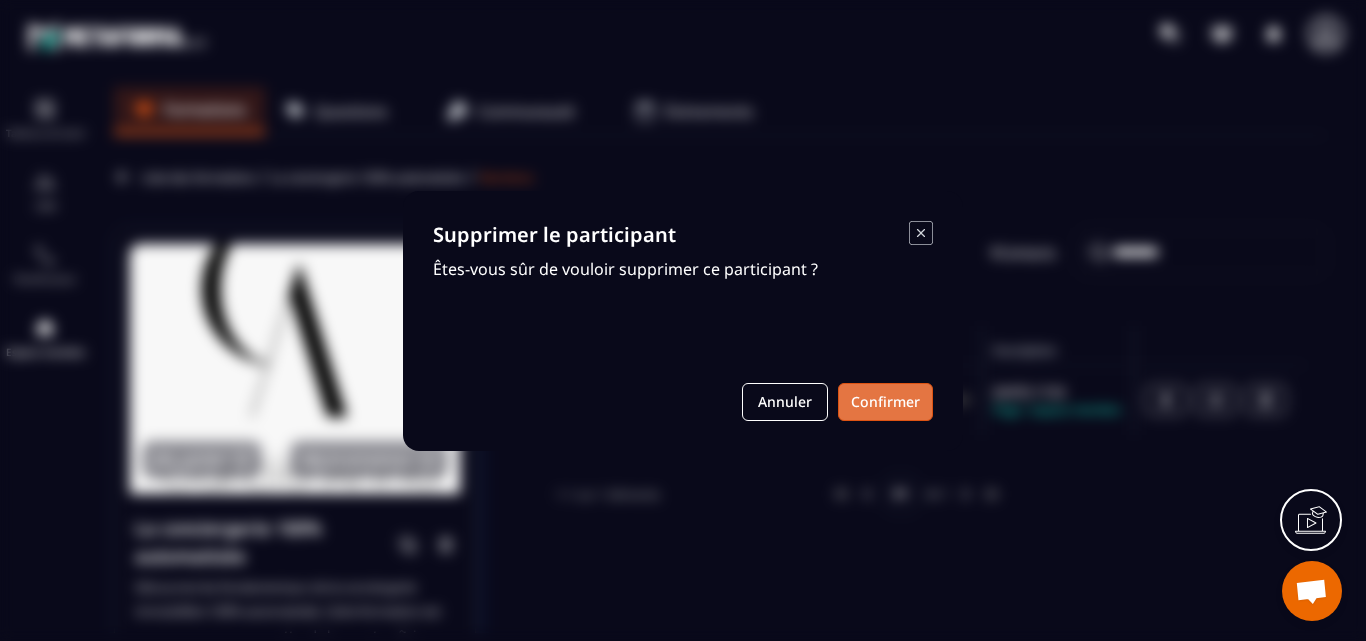 click on "Confirmer" at bounding box center (885, 402) 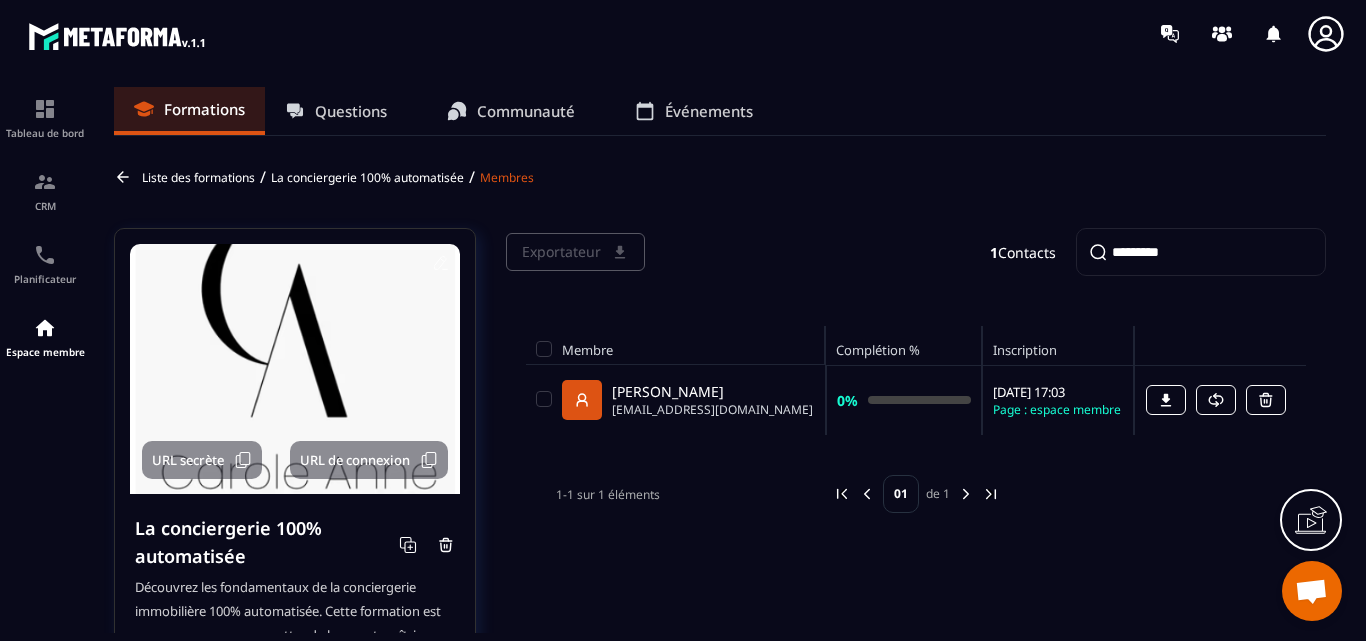 click on "*********" at bounding box center (1201, 252) 